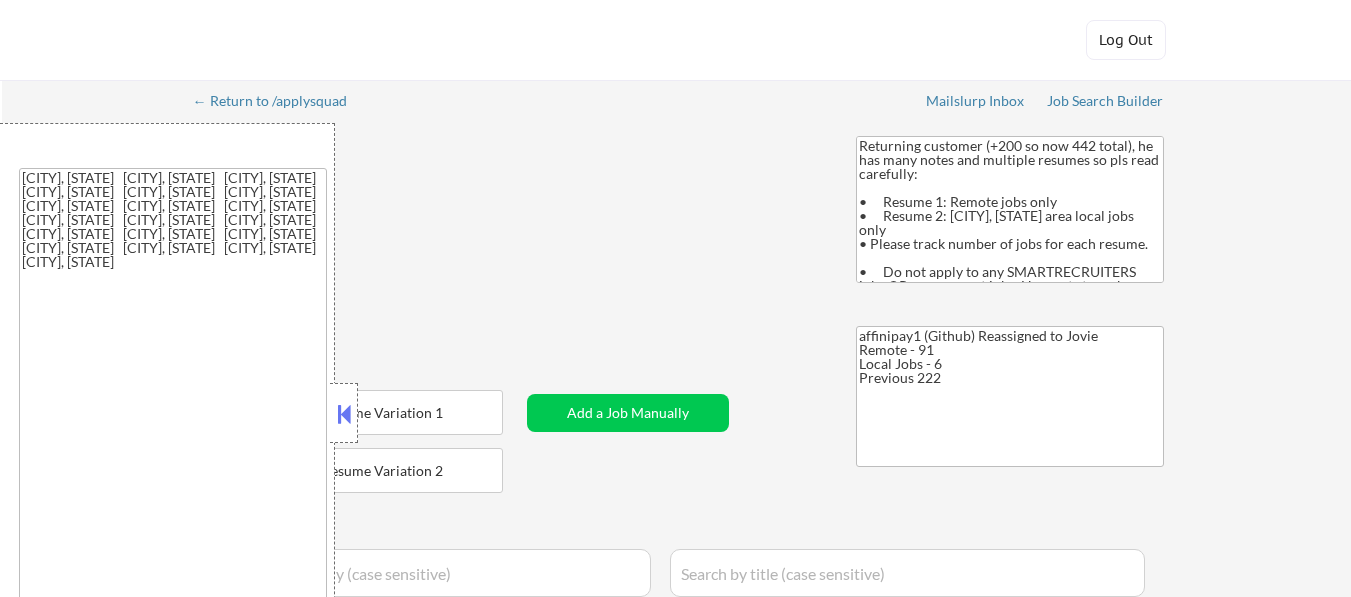 select on ""applied"" 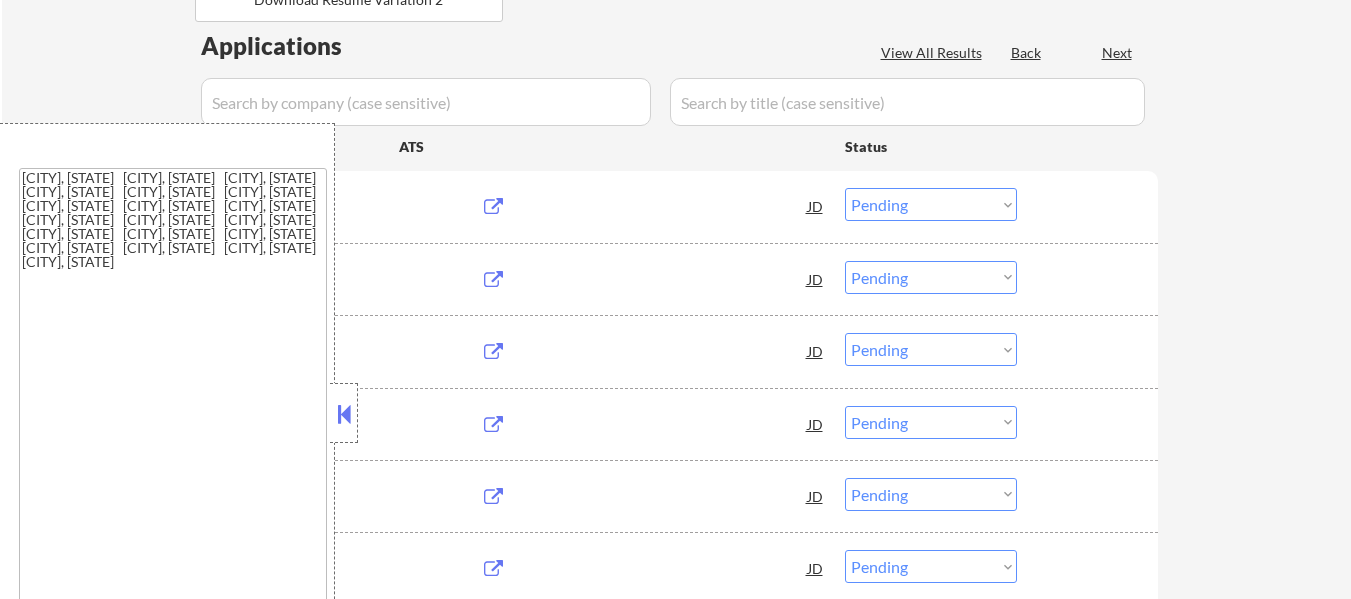 scroll, scrollTop: 500, scrollLeft: 0, axis: vertical 